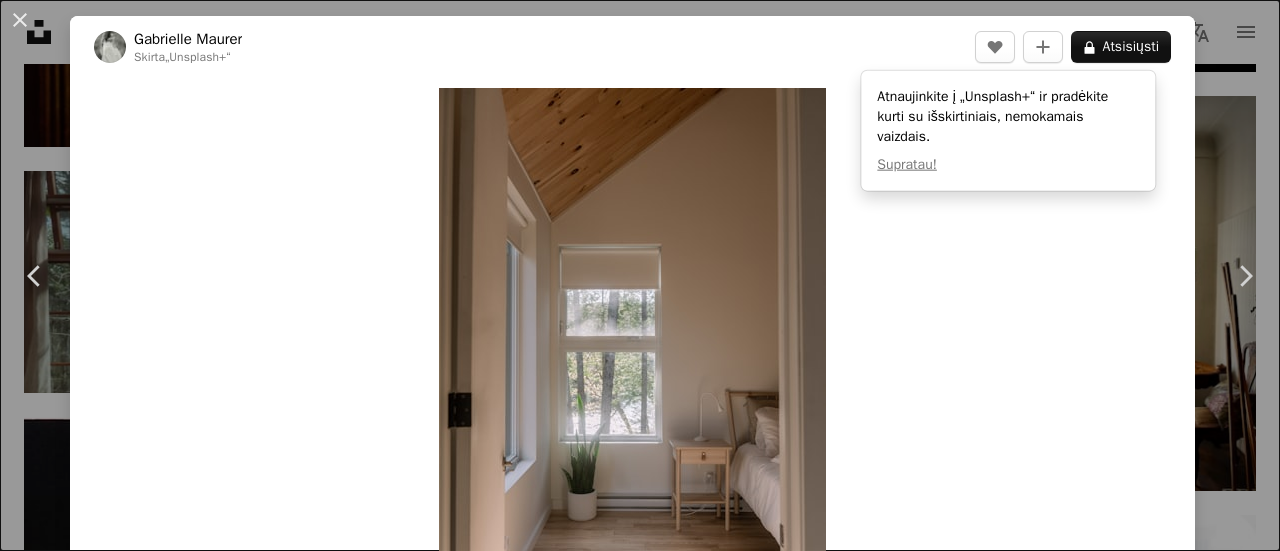 scroll, scrollTop: 1900, scrollLeft: 0, axis: vertical 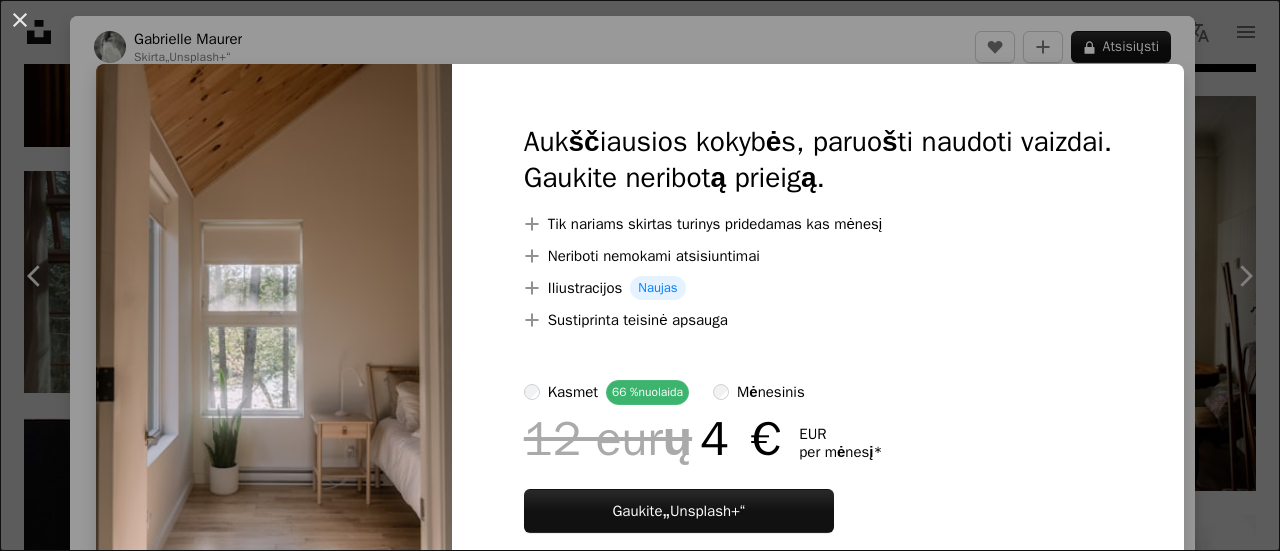 click on "An X shape [ADJECTIVE], [ADJECTIVE] [PRODUCT].  Gaukite [ADJECTIVE] [PRODUCT]. A plus sign Tik [GROUP] [PRODUCT] kas mėnesį A plus sign [ADJECTIVE] [ADJECTIVE] [PRODUCT] A plus sign [PRODUCT] Naujas A plus sign [ADJECTIVE] [ADJECTIVE] kasmet 66 %  nuolaida mėnesinis 12 eurų   4 € EUR per mėnesį  * Gaukite  „Unsplash+“ * Mokant kasmet, iš anksto išrašoma  48 €  su mokesčiais, jei taikoma. Pratęsiama automatiškai. Atšaukti bet kuriuo metu." at bounding box center (640, 275) 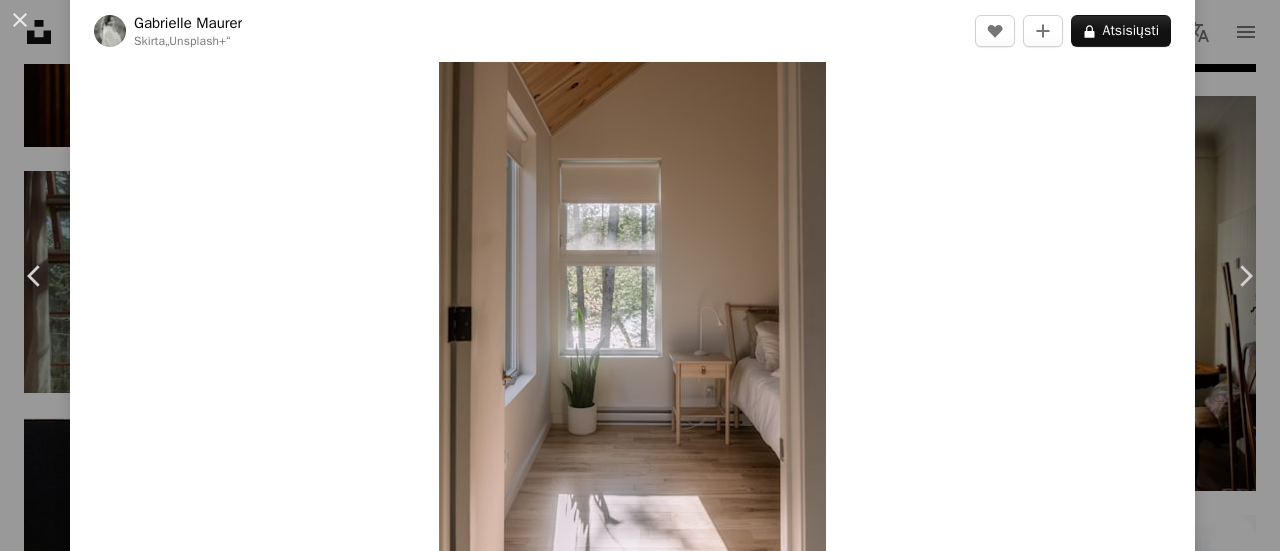 scroll, scrollTop: 200, scrollLeft: 0, axis: vertical 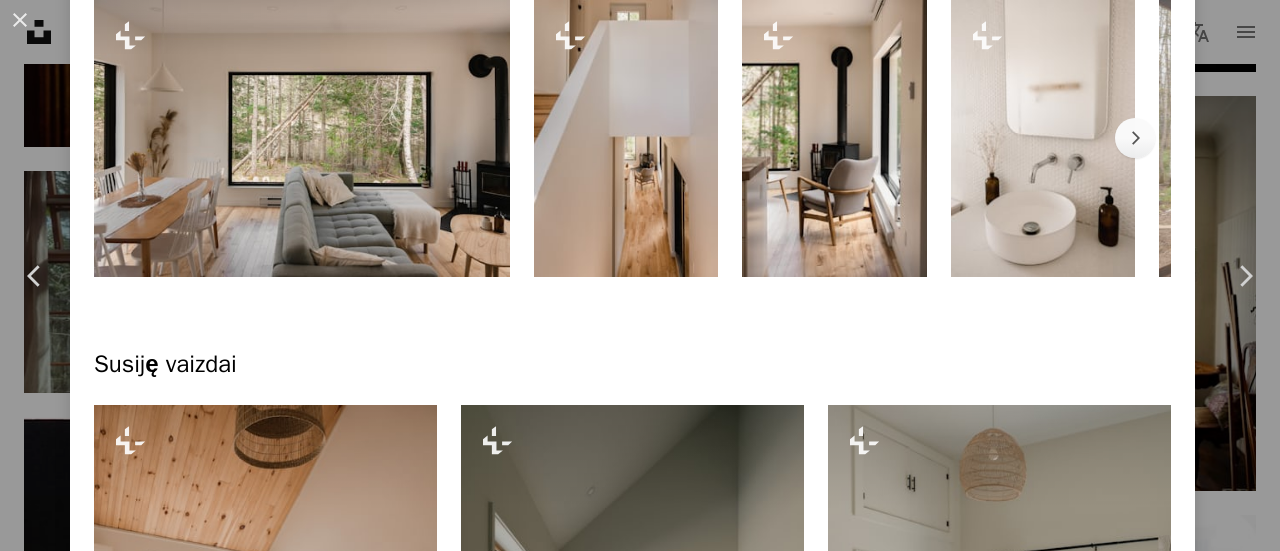click at bounding box center [302, 138] 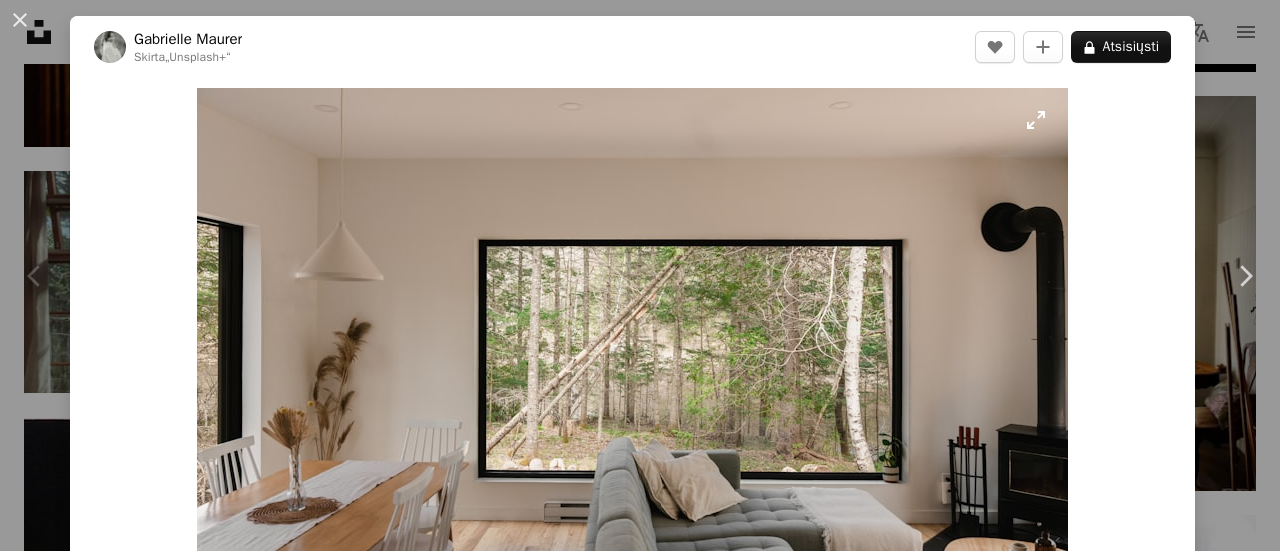 scroll, scrollTop: 200, scrollLeft: 0, axis: vertical 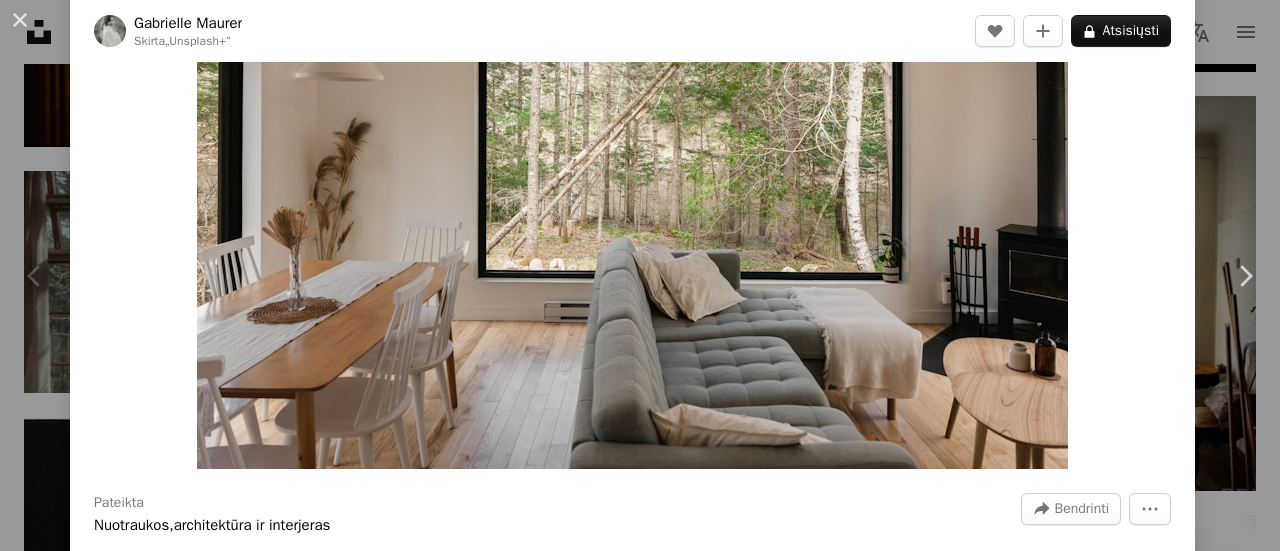 click at bounding box center (632, 178) 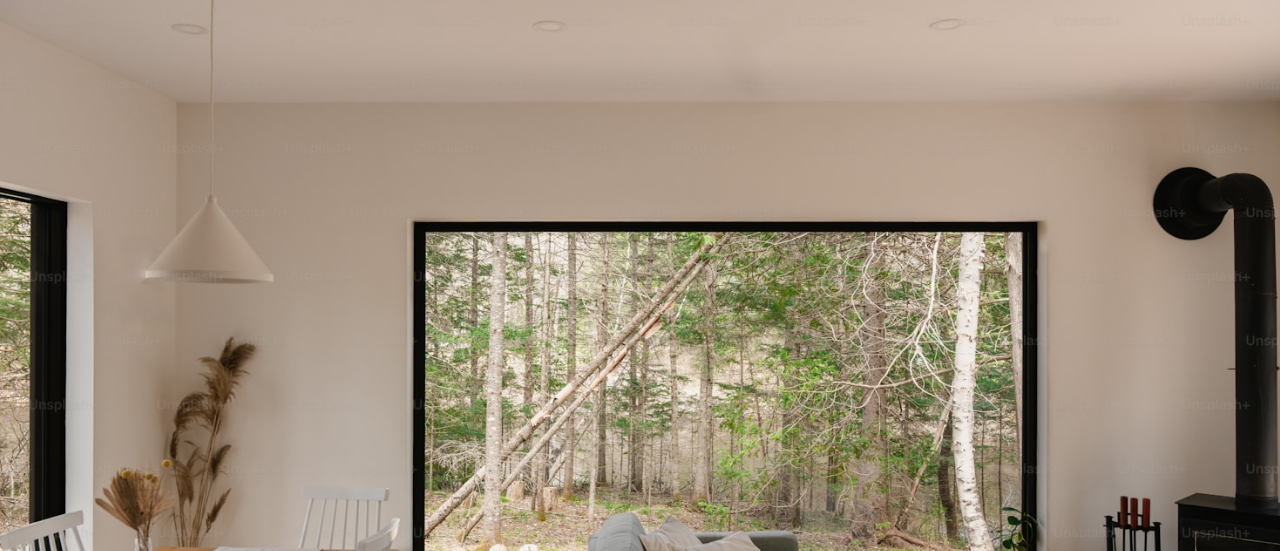 scroll, scrollTop: 142, scrollLeft: 0, axis: vertical 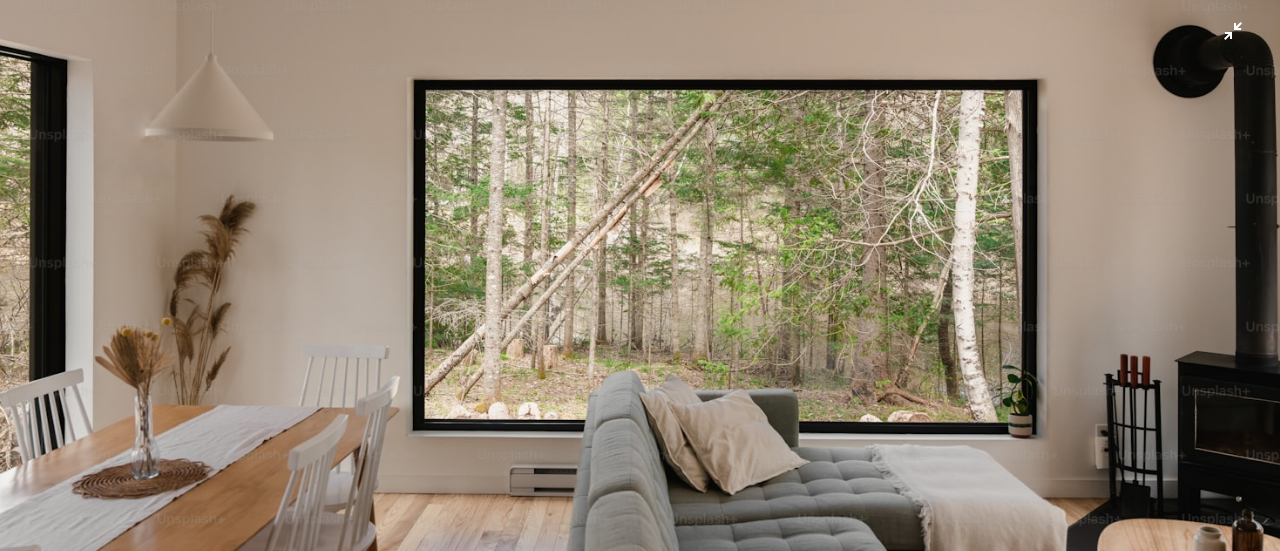 click at bounding box center (640, 284) 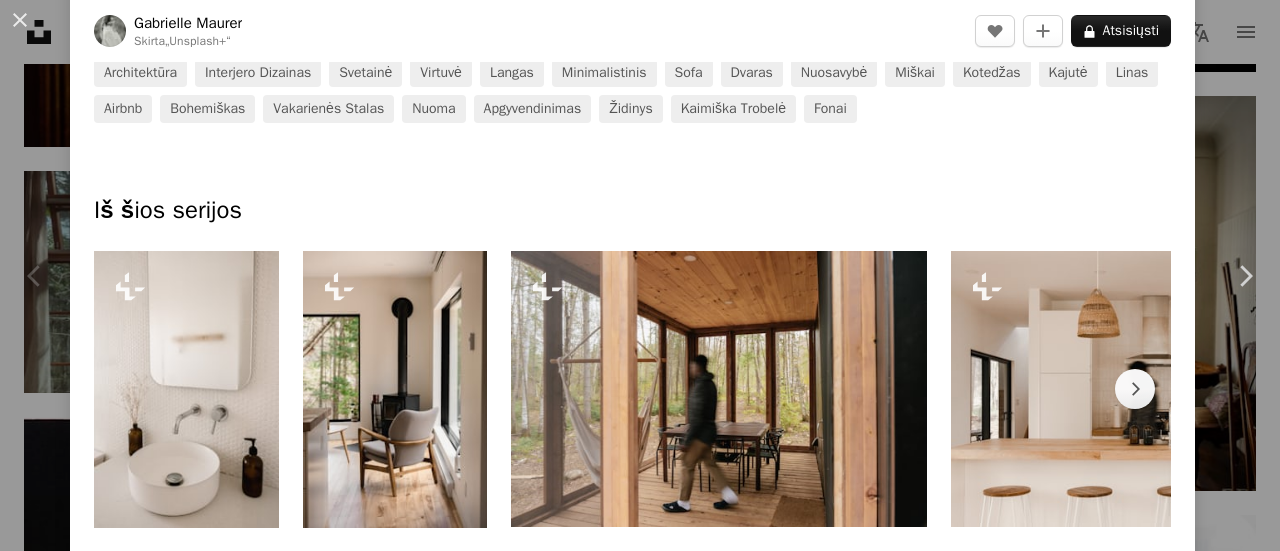 scroll, scrollTop: 817, scrollLeft: 0, axis: vertical 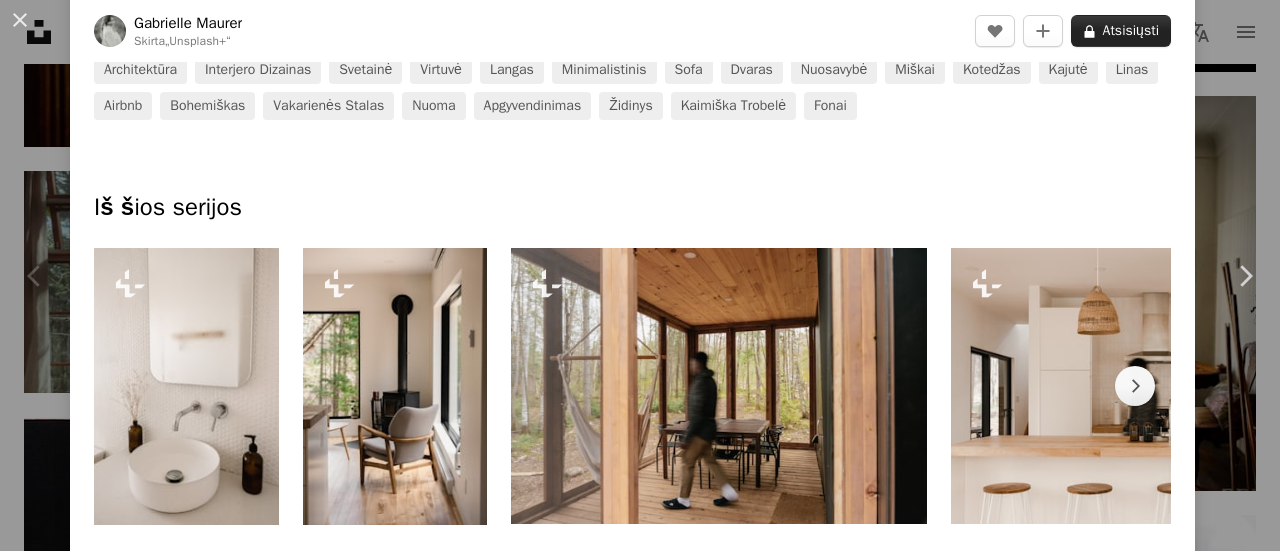 click on "Atsisiųsti" at bounding box center (1131, 31) 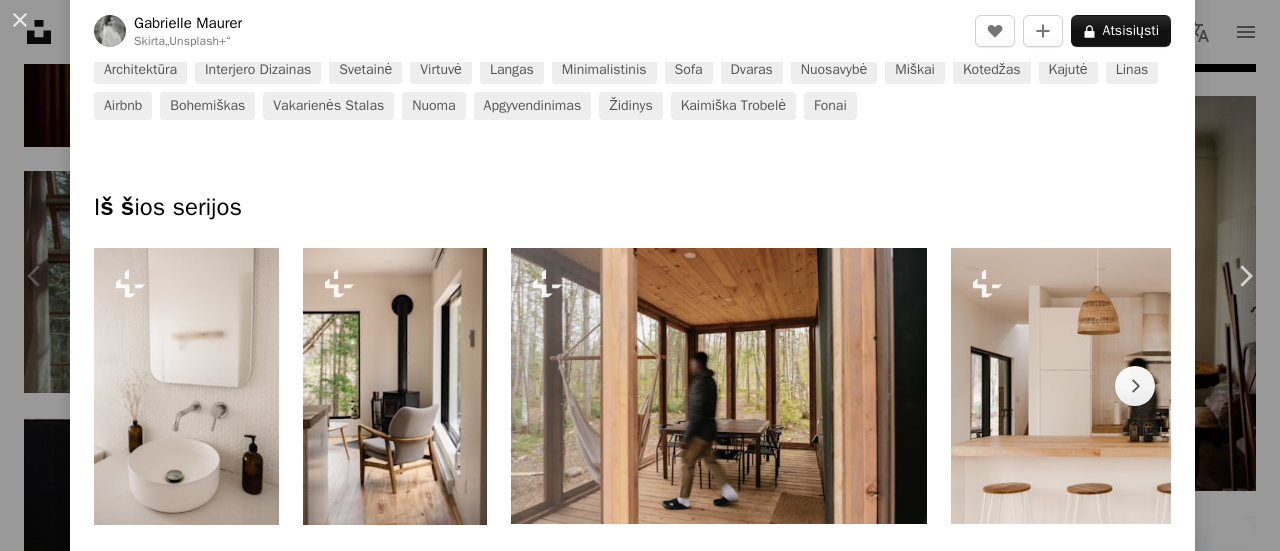 scroll, scrollTop: 88, scrollLeft: 0, axis: vertical 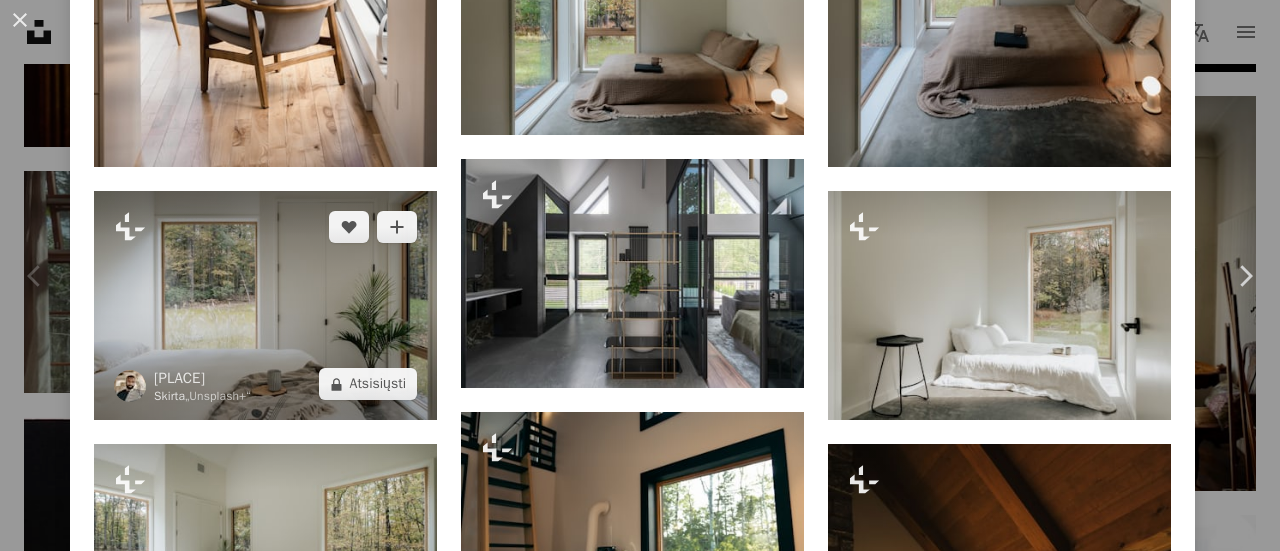 click at bounding box center [265, 305] 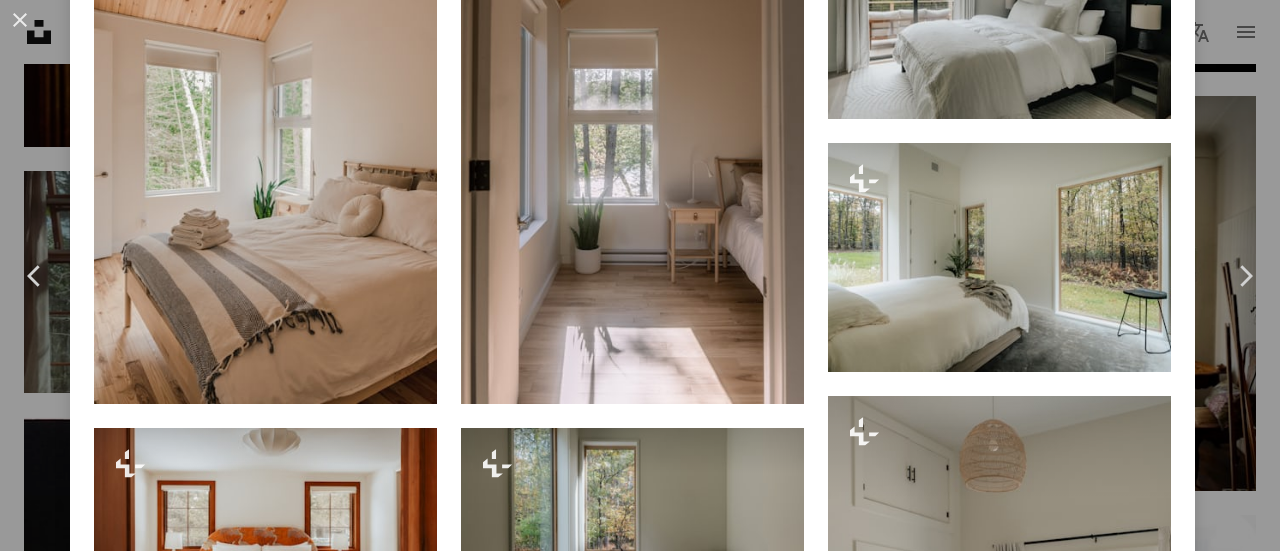 scroll, scrollTop: 0, scrollLeft: 0, axis: both 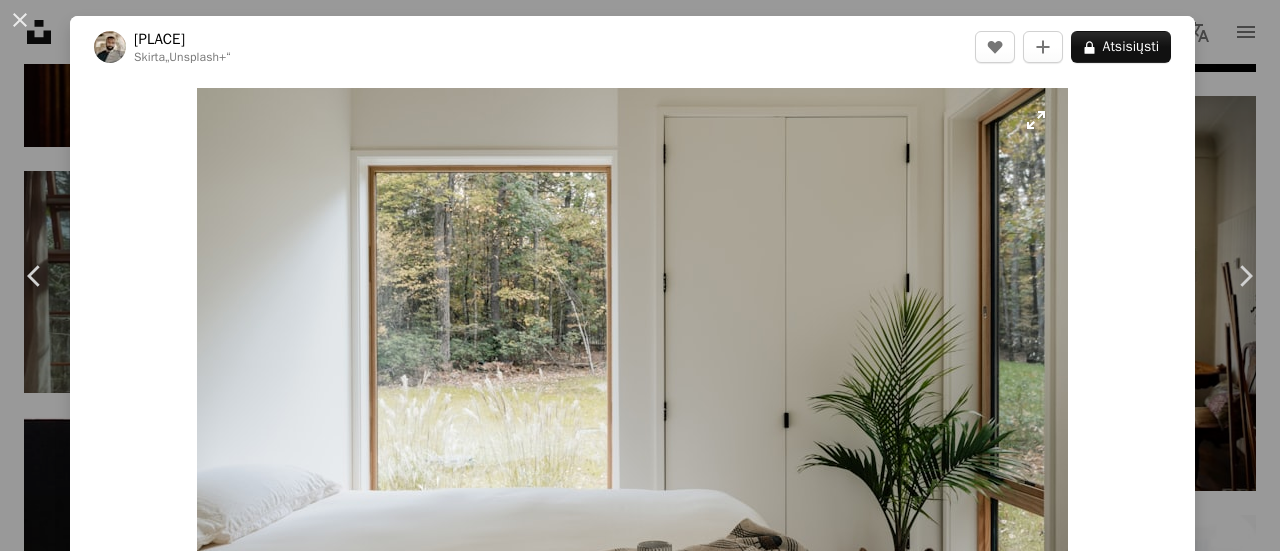 click at bounding box center [632, 378] 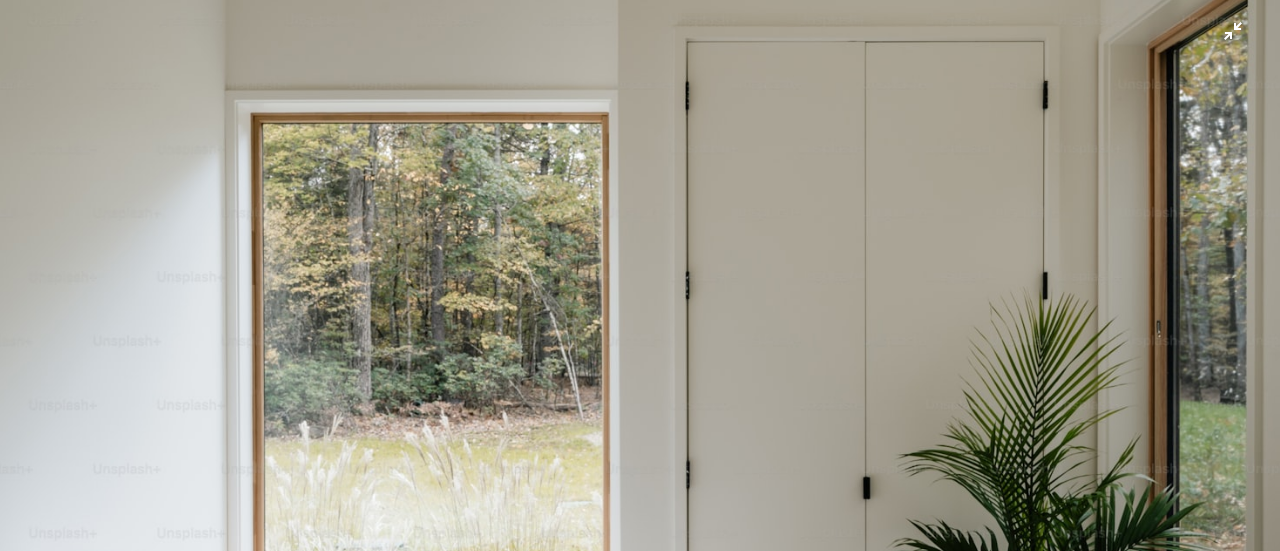 scroll, scrollTop: 280, scrollLeft: 0, axis: vertical 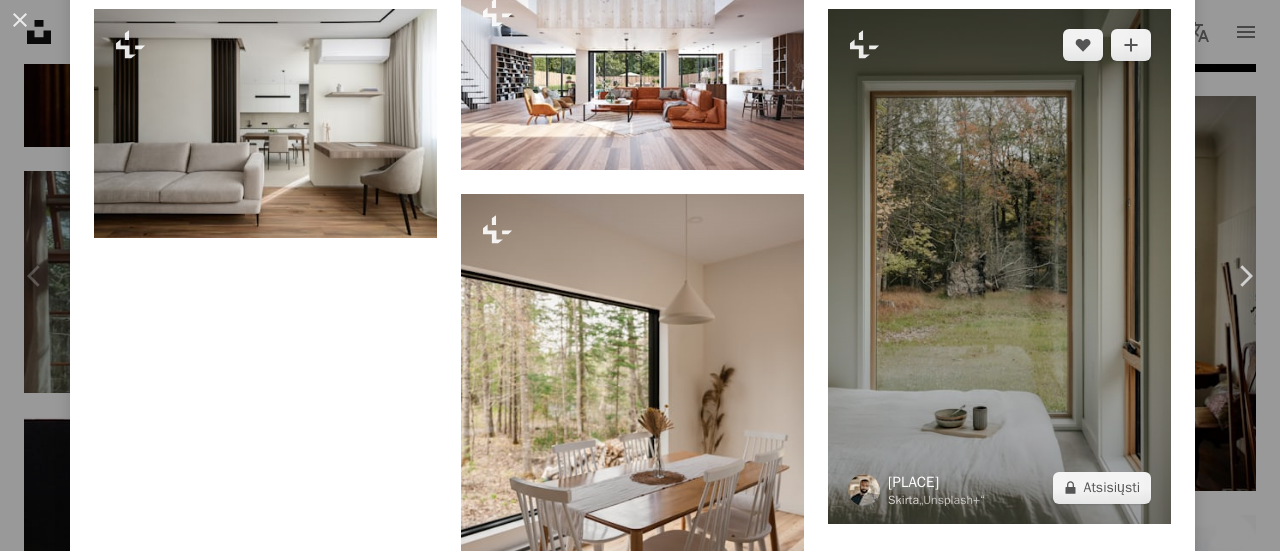 click on "[PLACE]" at bounding box center (913, 482) 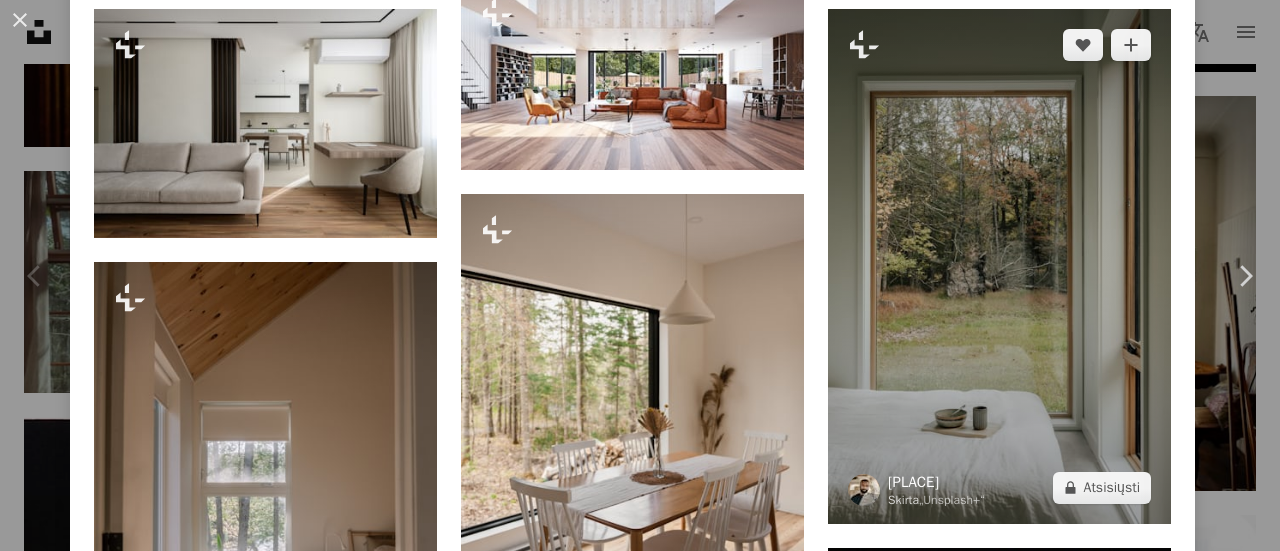 scroll, scrollTop: 3596, scrollLeft: 0, axis: vertical 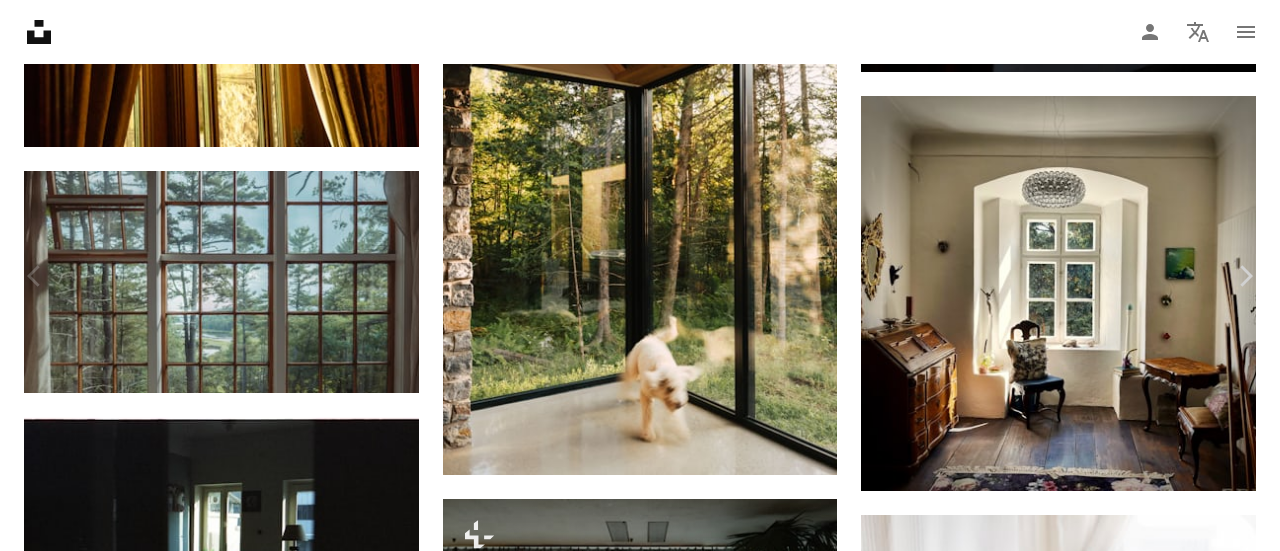 click on "[CITY], [REGION], [COUNTRY]" at bounding box center [640, 6913] 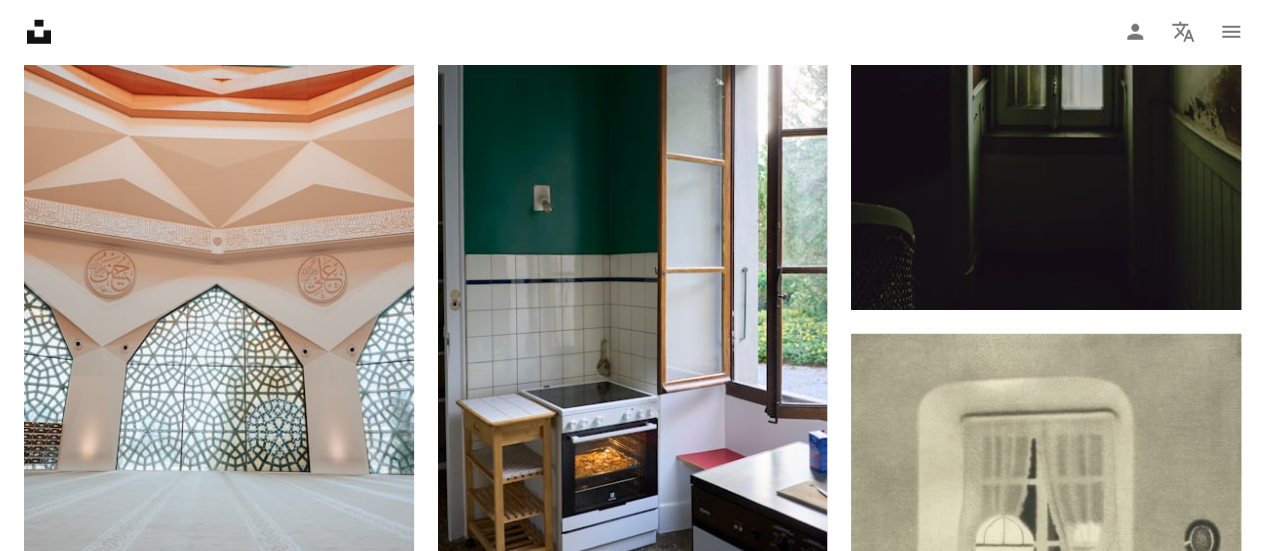 scroll, scrollTop: 7300, scrollLeft: 0, axis: vertical 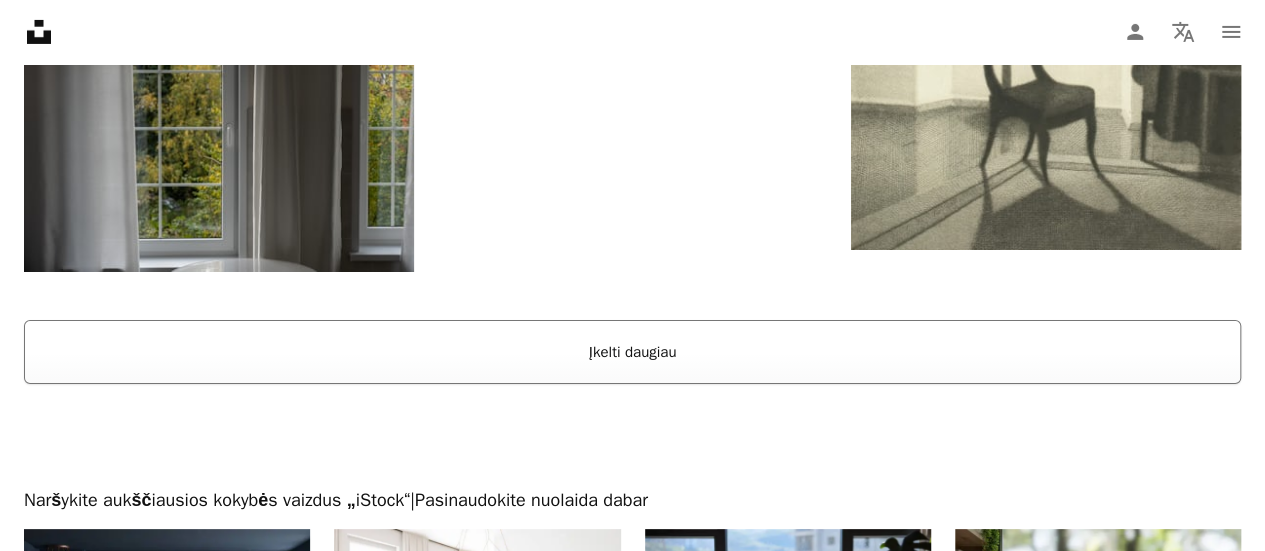 click on "Įkelti daugiau" at bounding box center [632, 352] 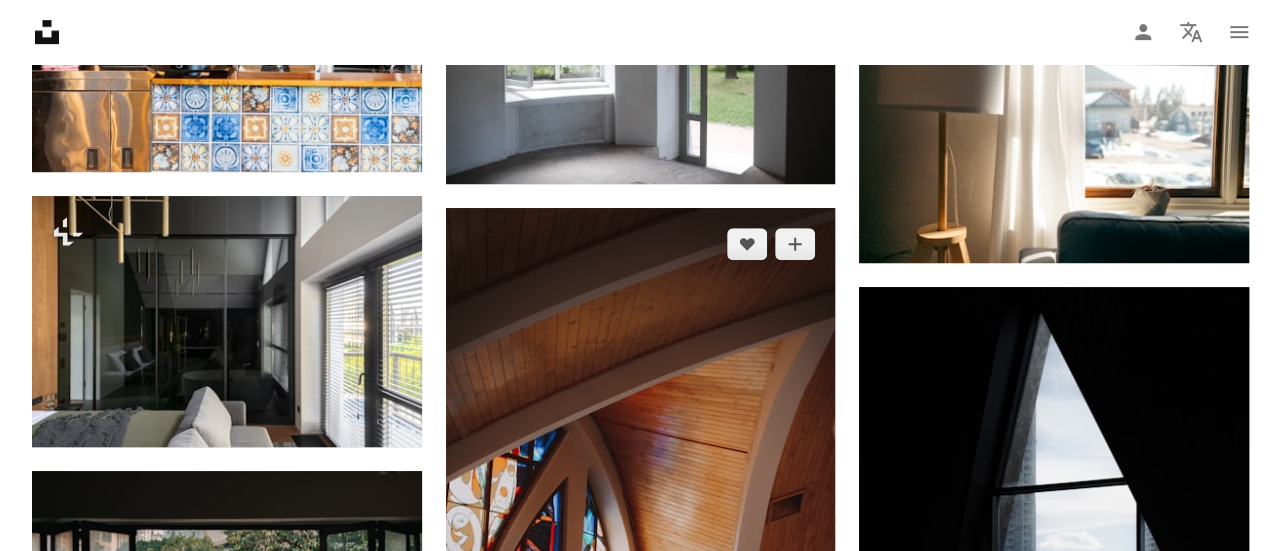 scroll, scrollTop: 12200, scrollLeft: 0, axis: vertical 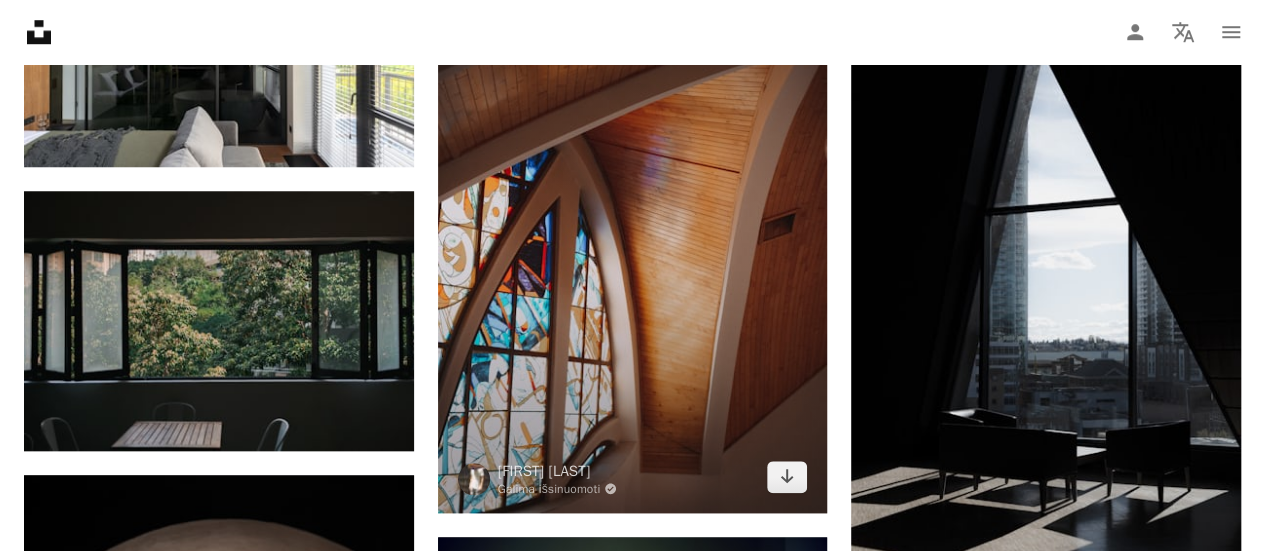 click at bounding box center (633, 220) 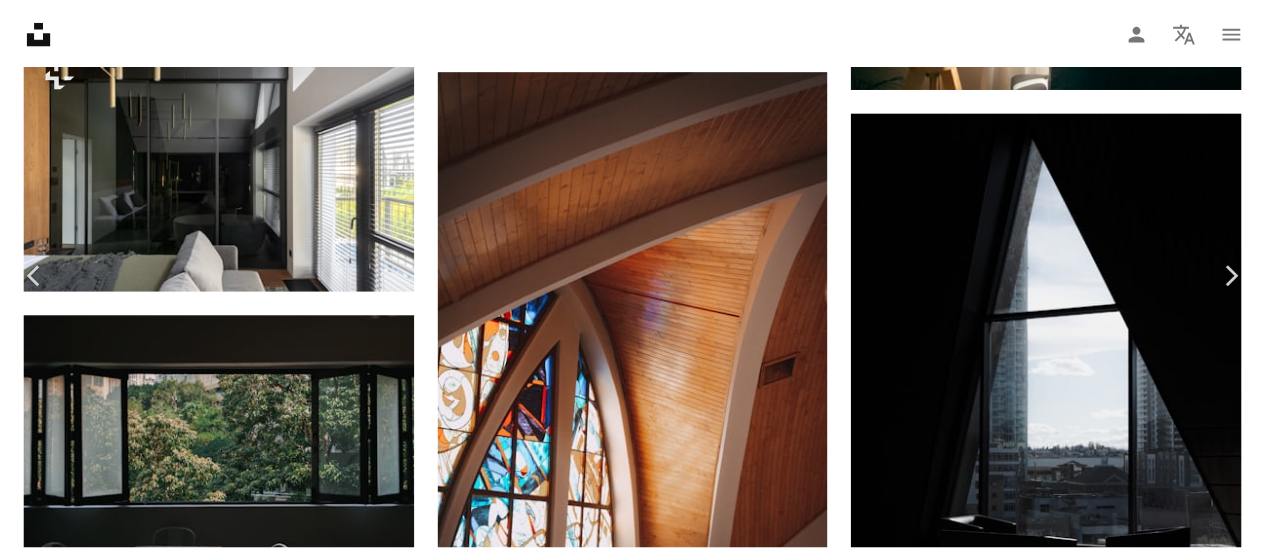 scroll, scrollTop: 3800, scrollLeft: 0, axis: vertical 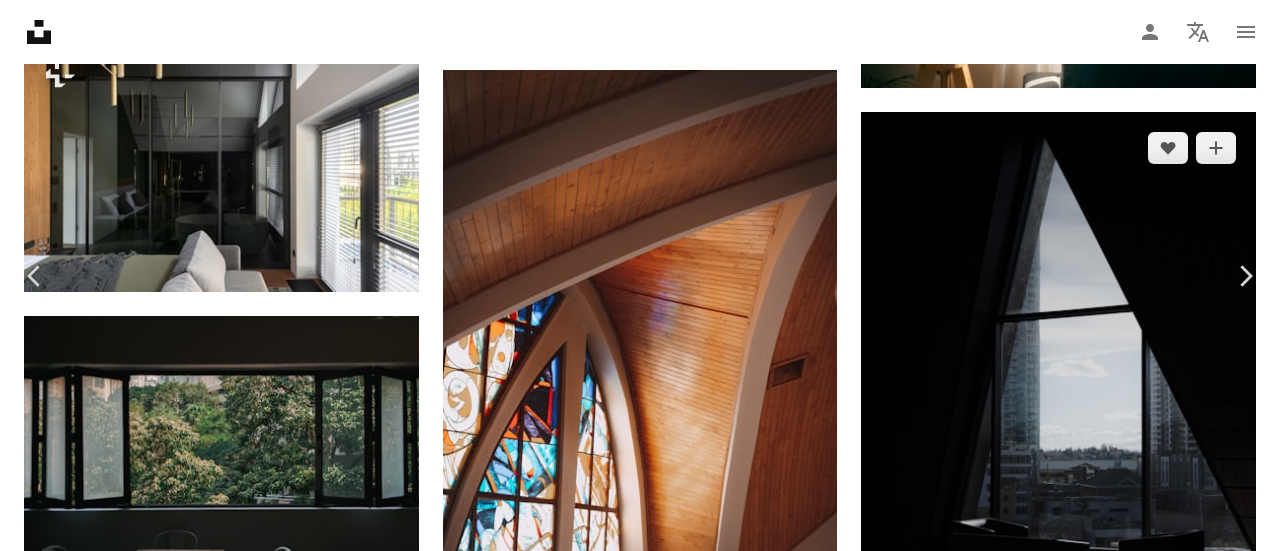 click on "[CITY], [COUNTRY]" at bounding box center (640, 5863) 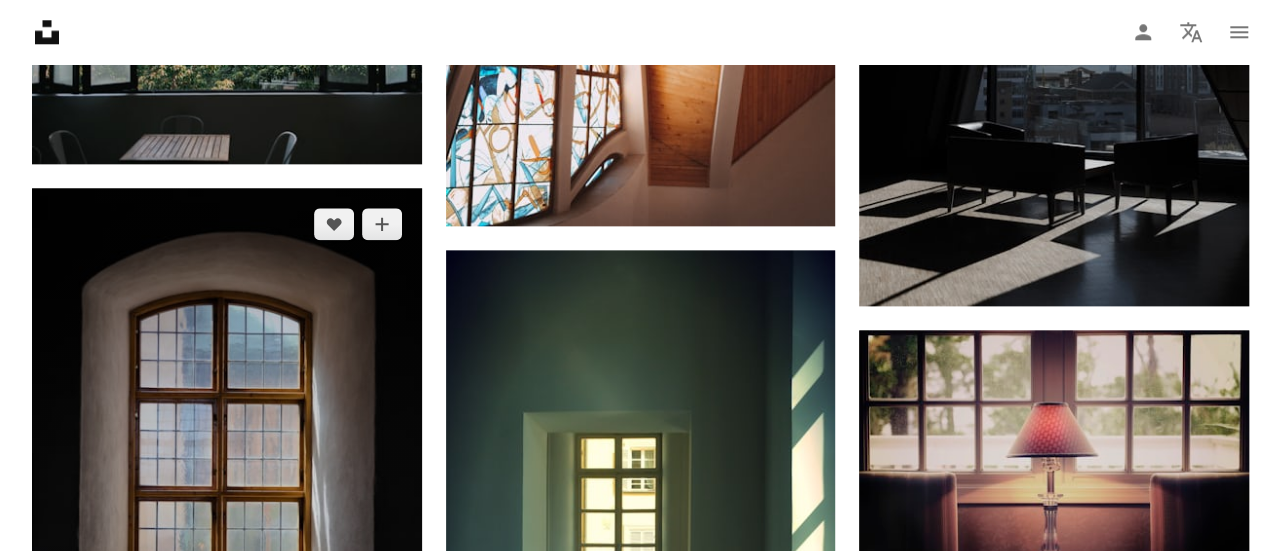 scroll, scrollTop: 12300, scrollLeft: 0, axis: vertical 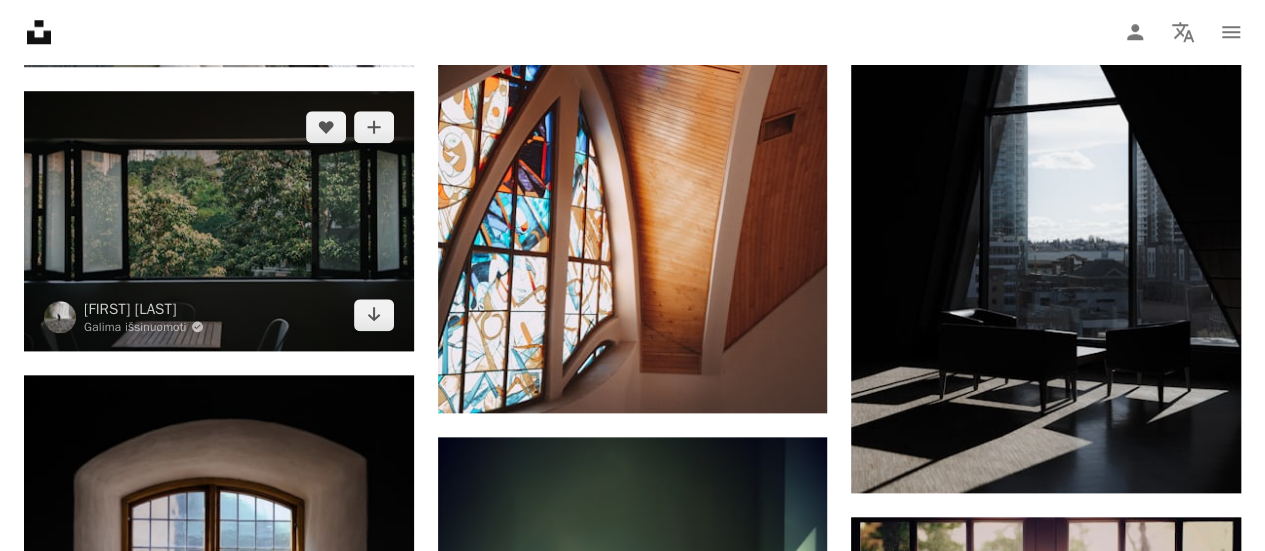 click at bounding box center [219, 221] 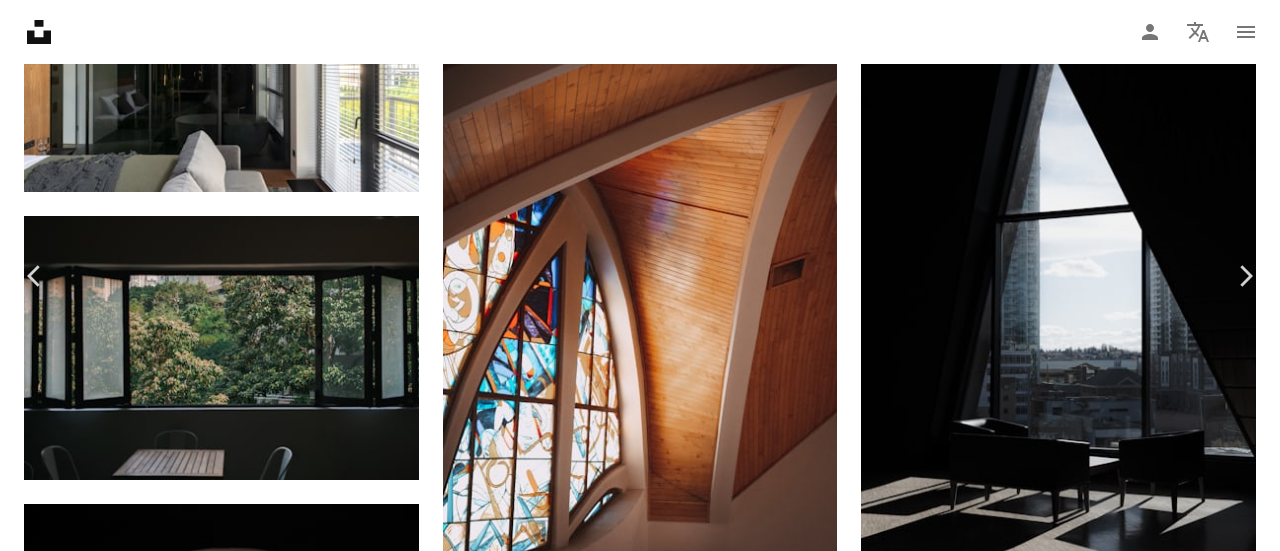 click on "Atsisiųsti nemokamai" at bounding box center (1058, 5535) 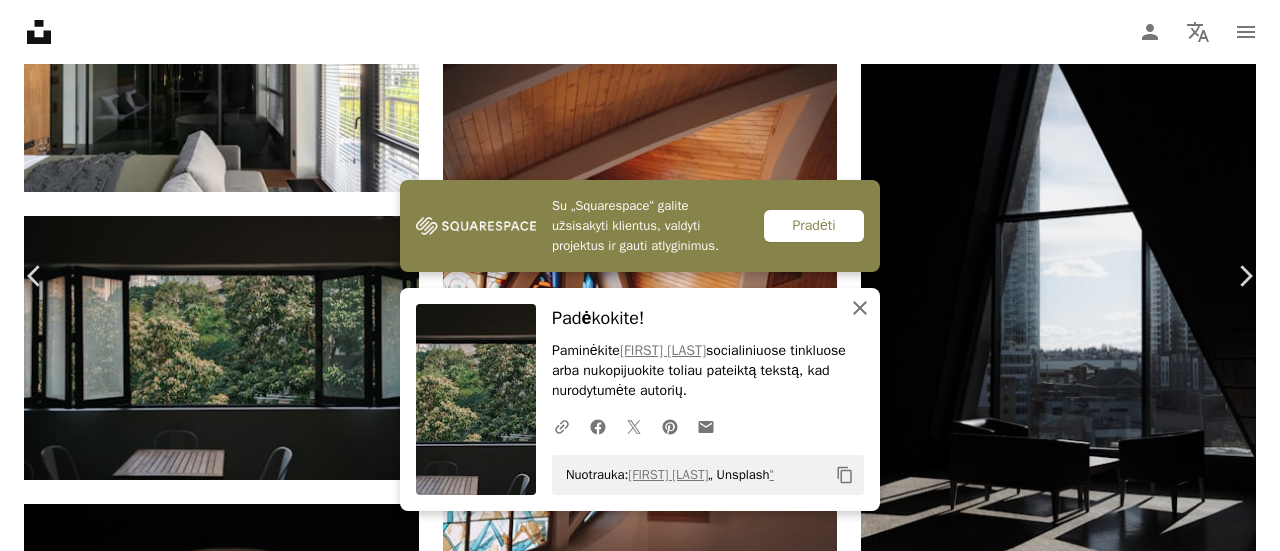 click 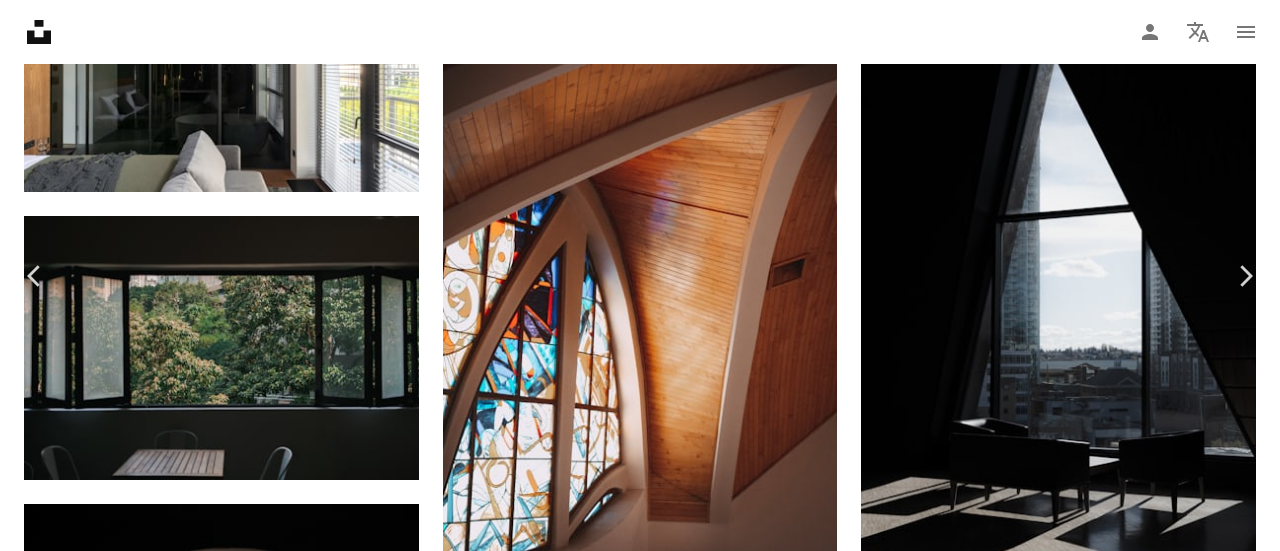 scroll, scrollTop: 3600, scrollLeft: 0, axis: vertical 